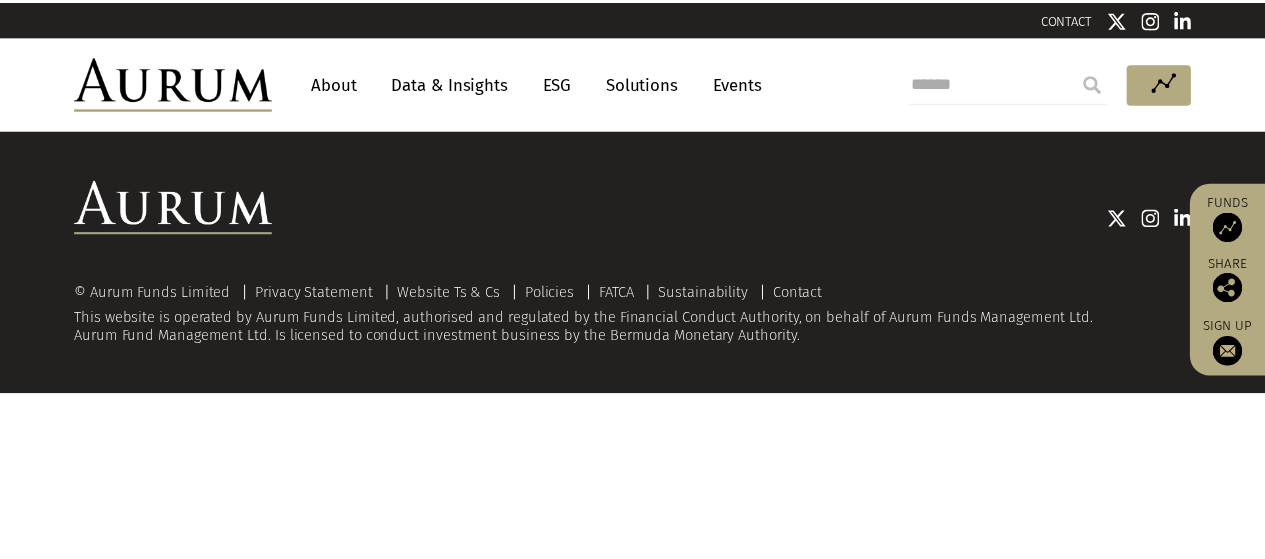 scroll, scrollTop: 0, scrollLeft: 0, axis: both 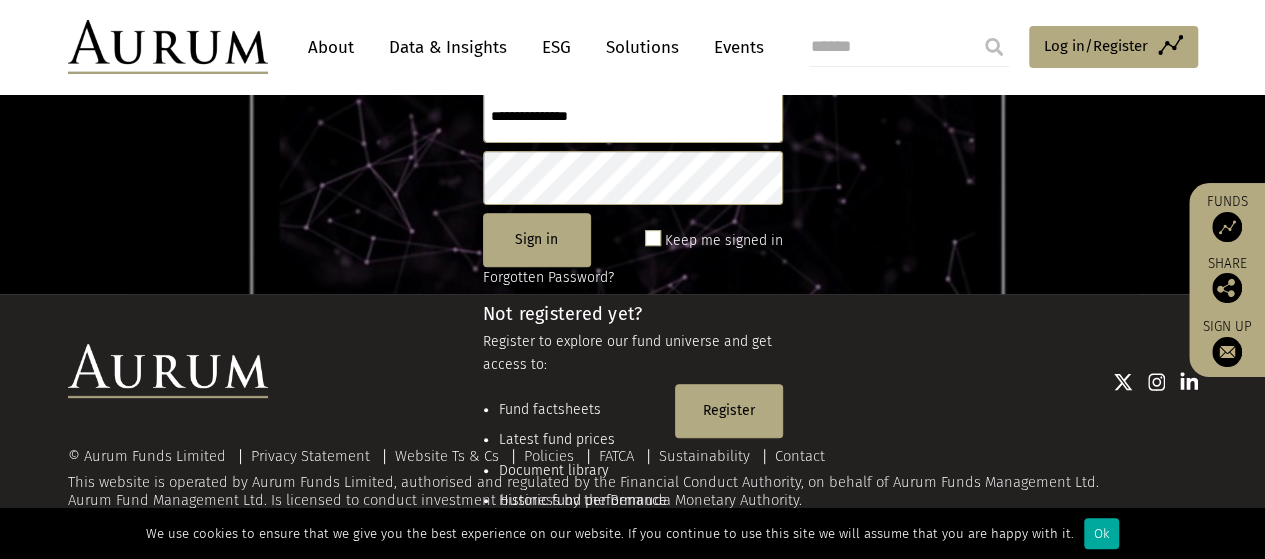 click at bounding box center (733, 381) 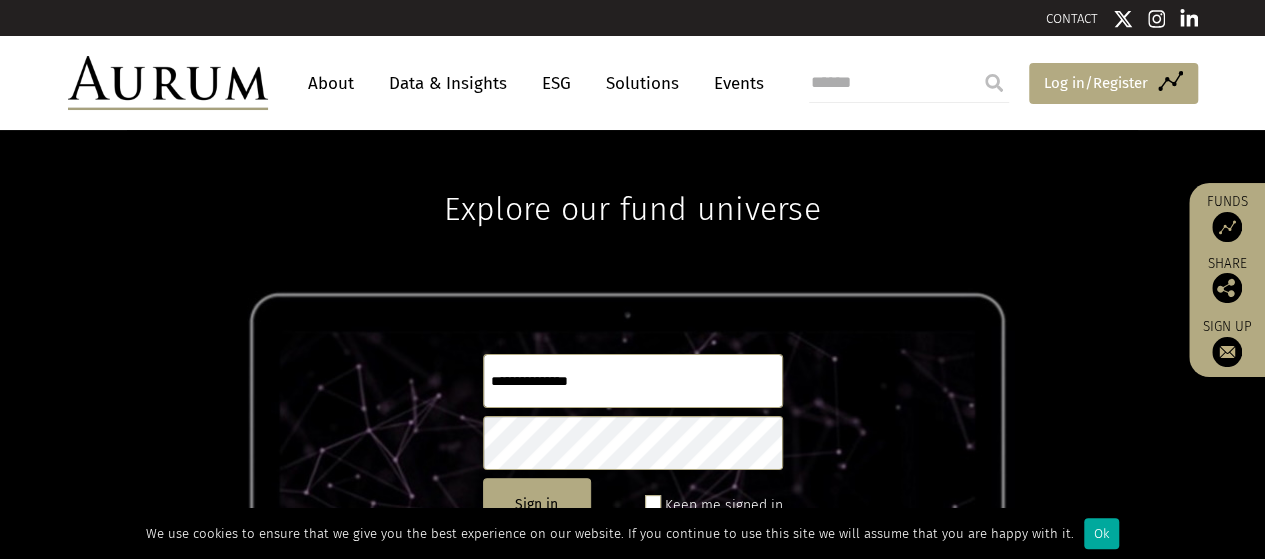 click on "Log in/Register" at bounding box center [1096, 83] 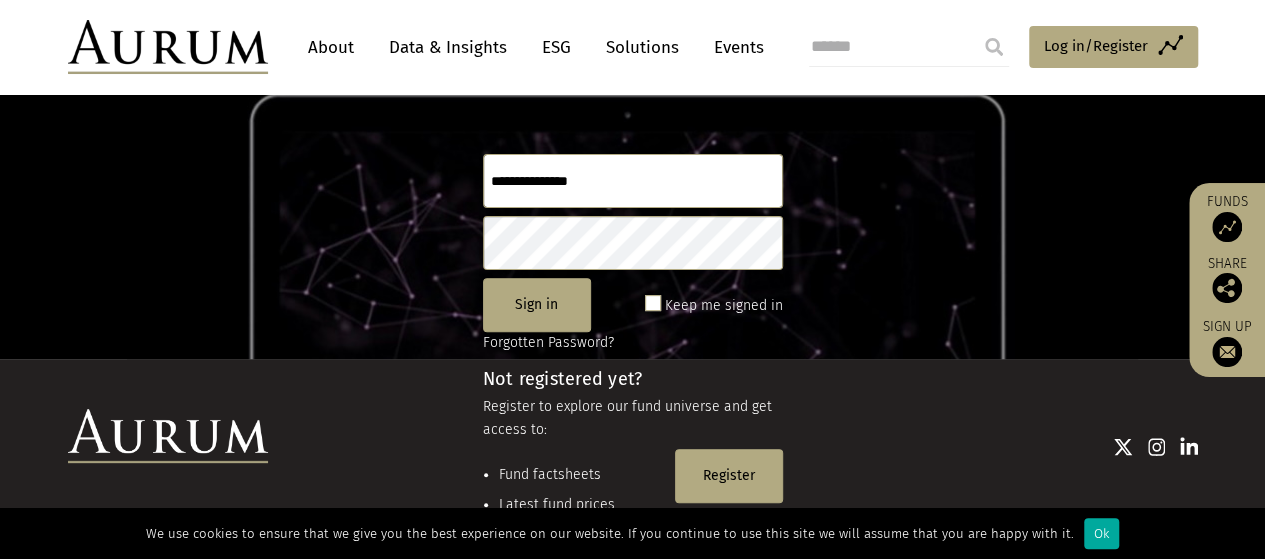 scroll, scrollTop: 265, scrollLeft: 0, axis: vertical 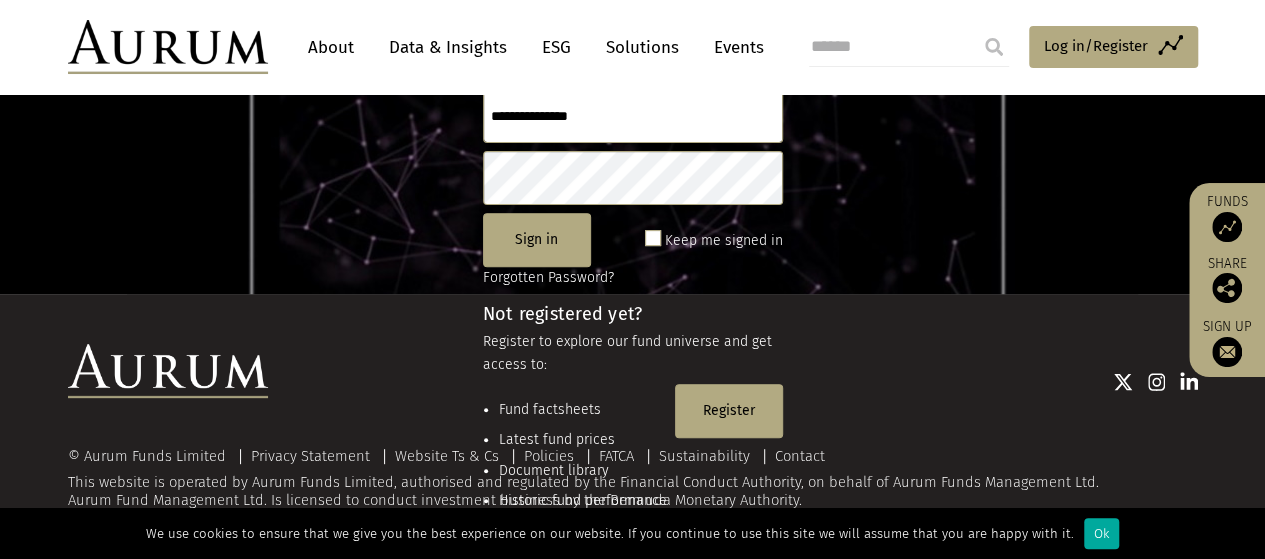 click at bounding box center [733, 381] 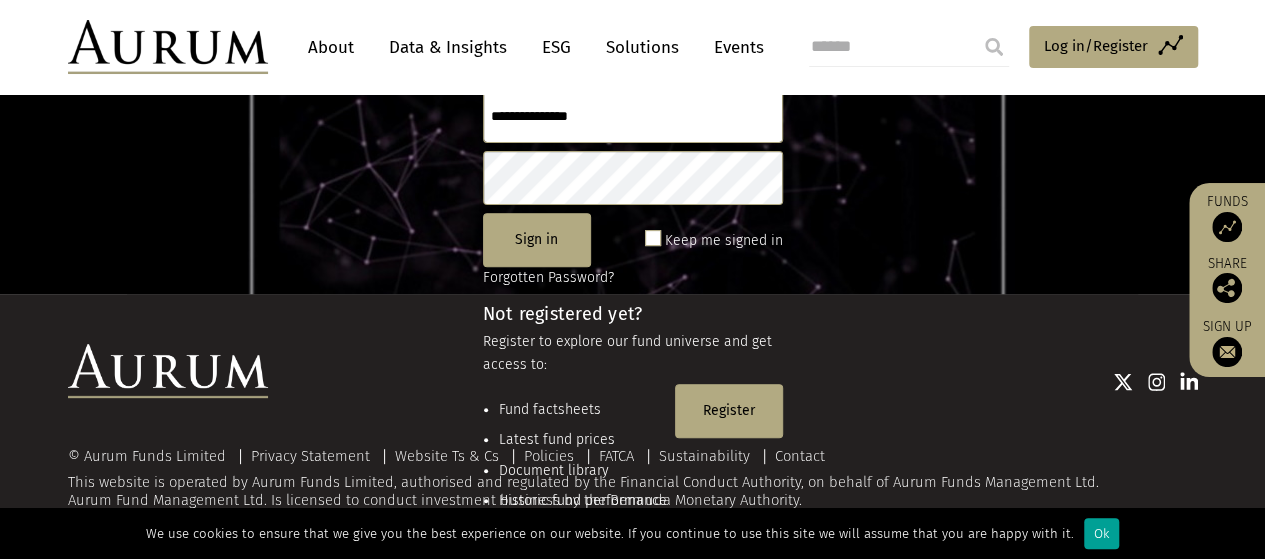 click on "Ok" at bounding box center [1101, 533] 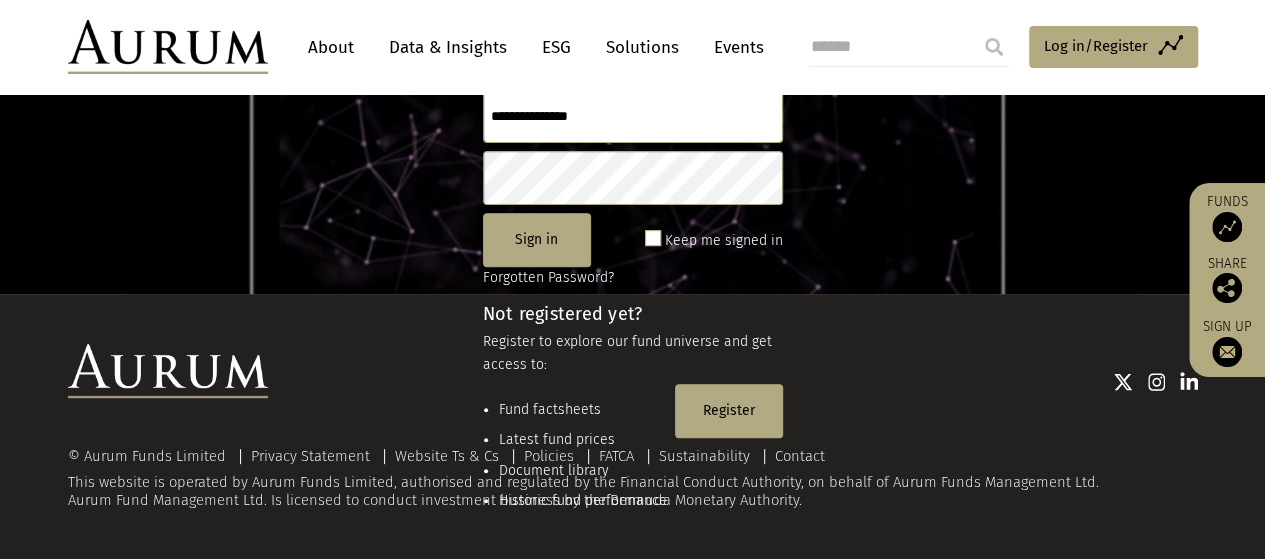 click at bounding box center [733, 381] 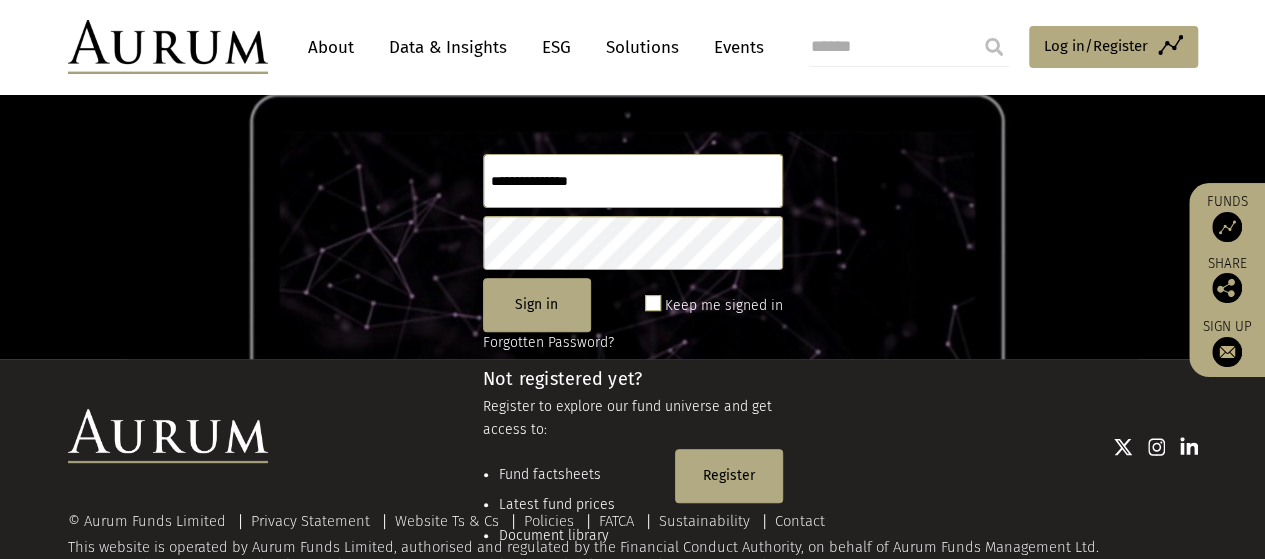 scroll, scrollTop: 265, scrollLeft: 0, axis: vertical 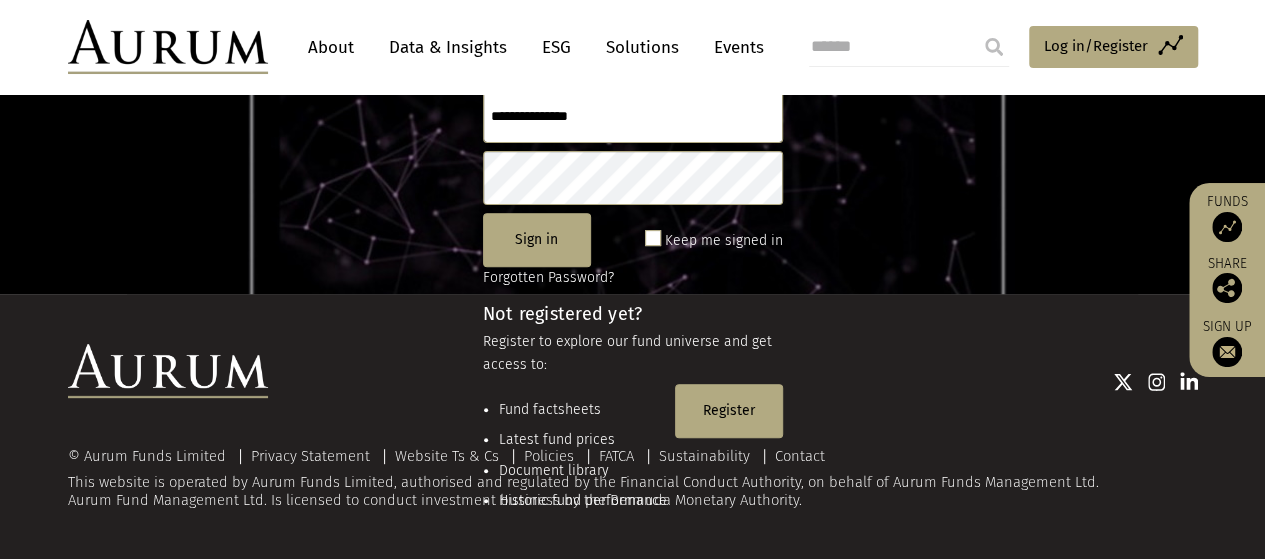 click at bounding box center (733, 381) 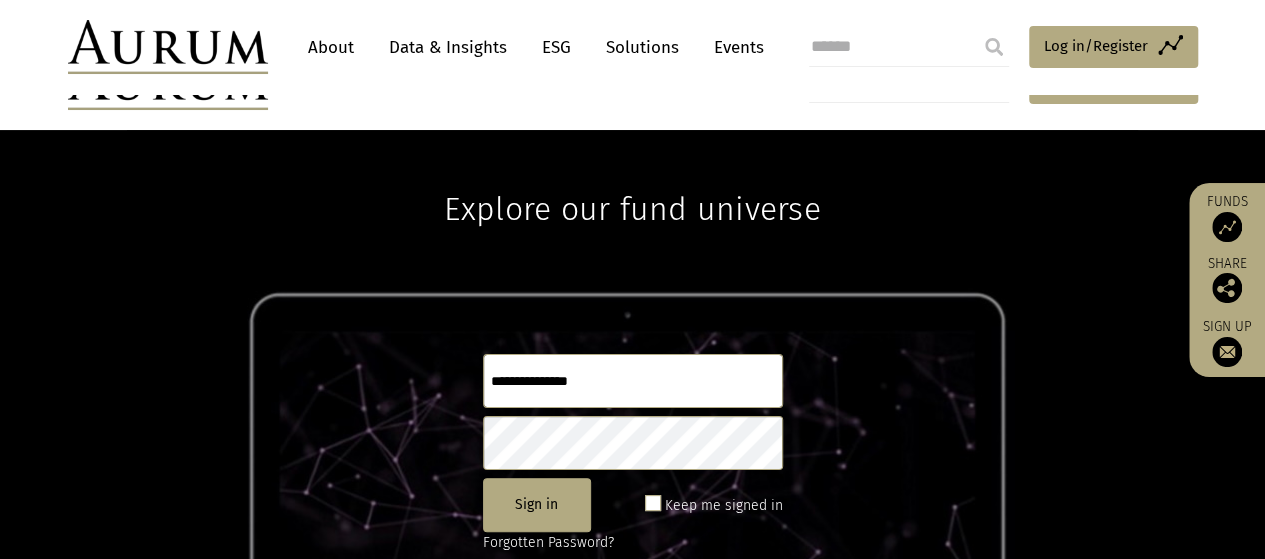 scroll, scrollTop: 265, scrollLeft: 0, axis: vertical 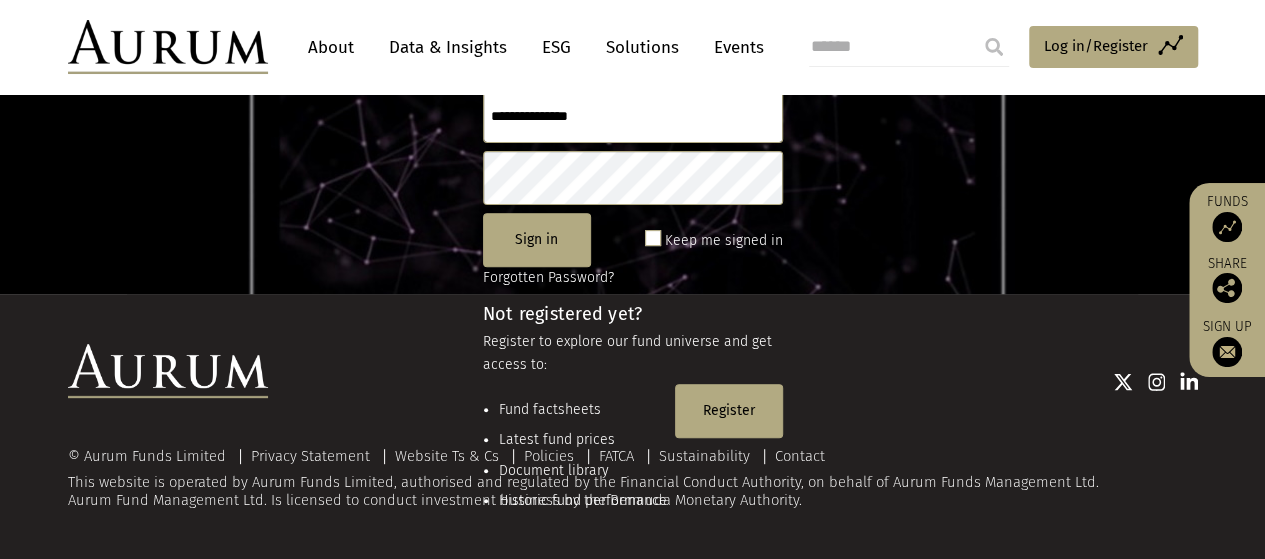 click at bounding box center (733, 381) 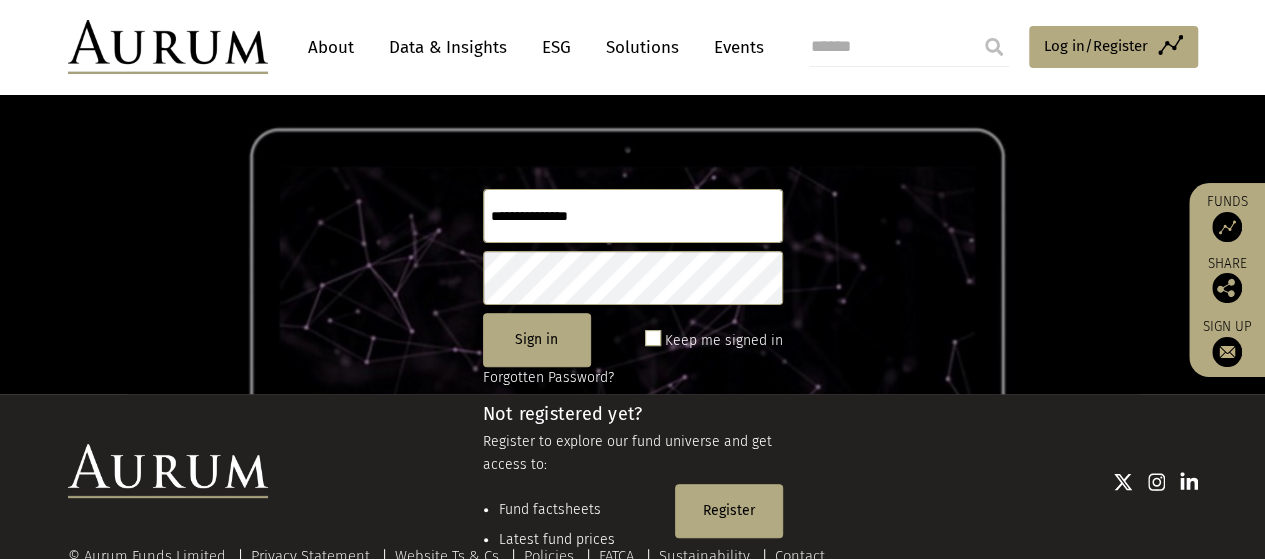 click 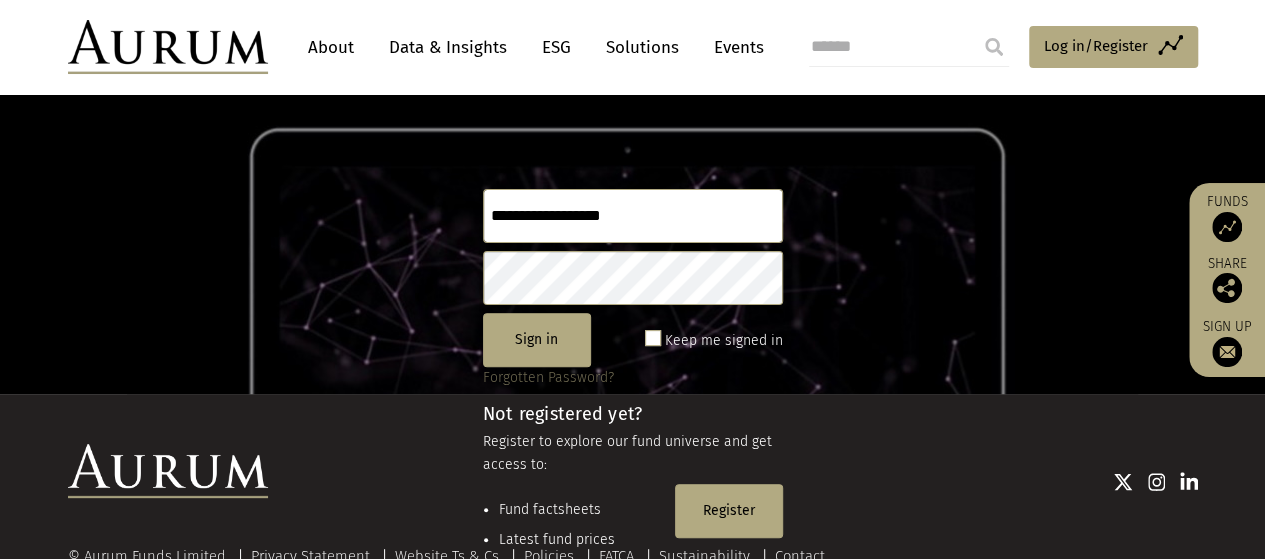 click on "Forgotten Password?" 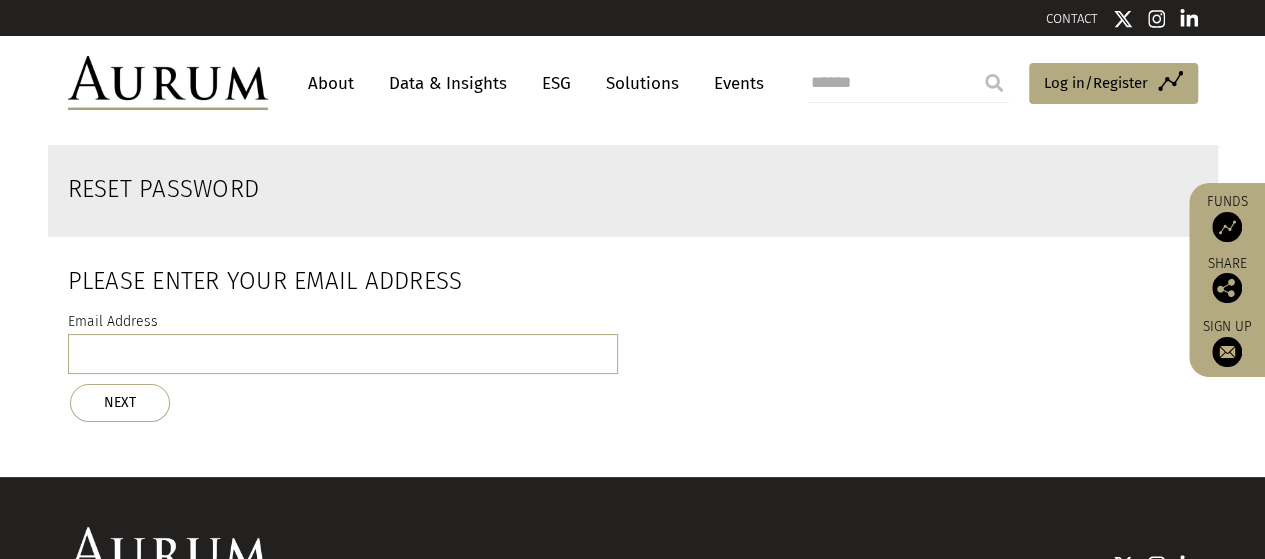 click on "Data & Insights" at bounding box center (448, 83) 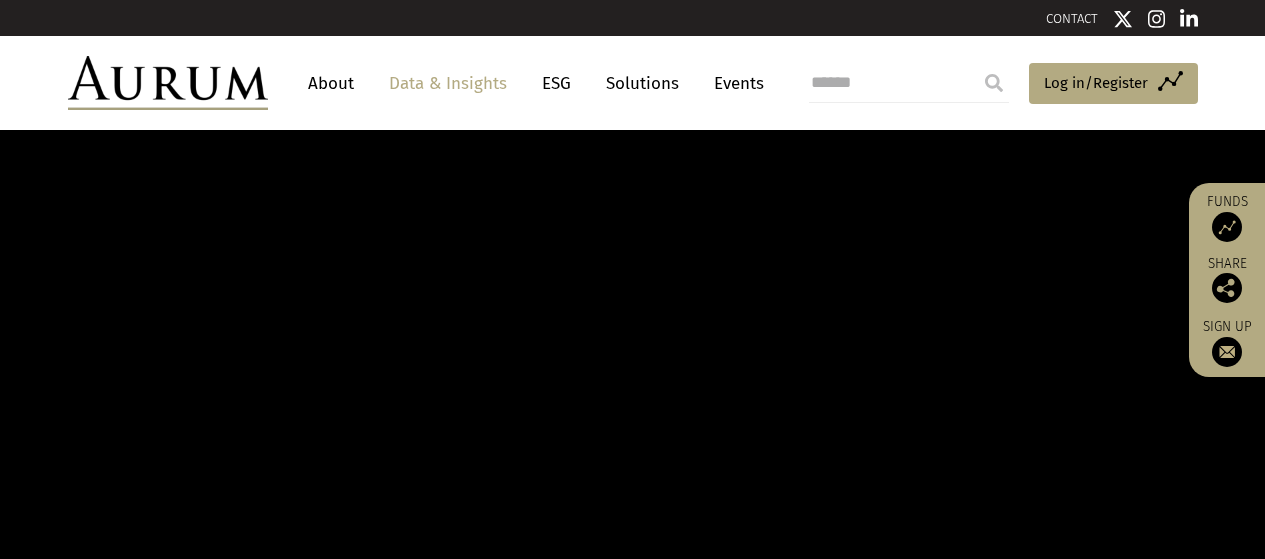 scroll, scrollTop: 0, scrollLeft: 0, axis: both 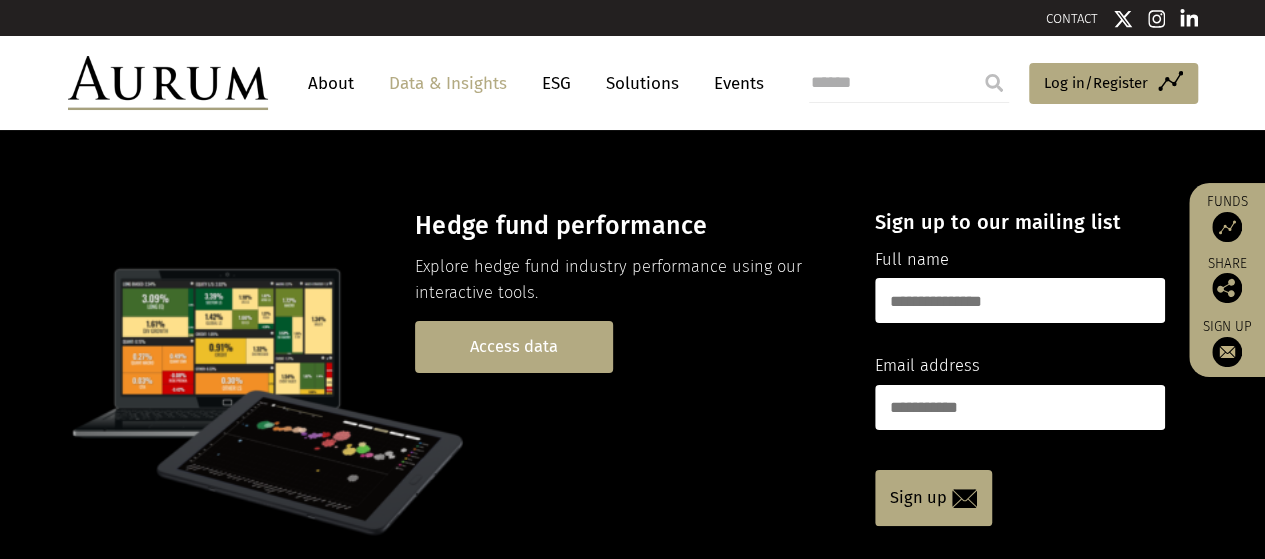 click on "Access data" at bounding box center (514, 346) 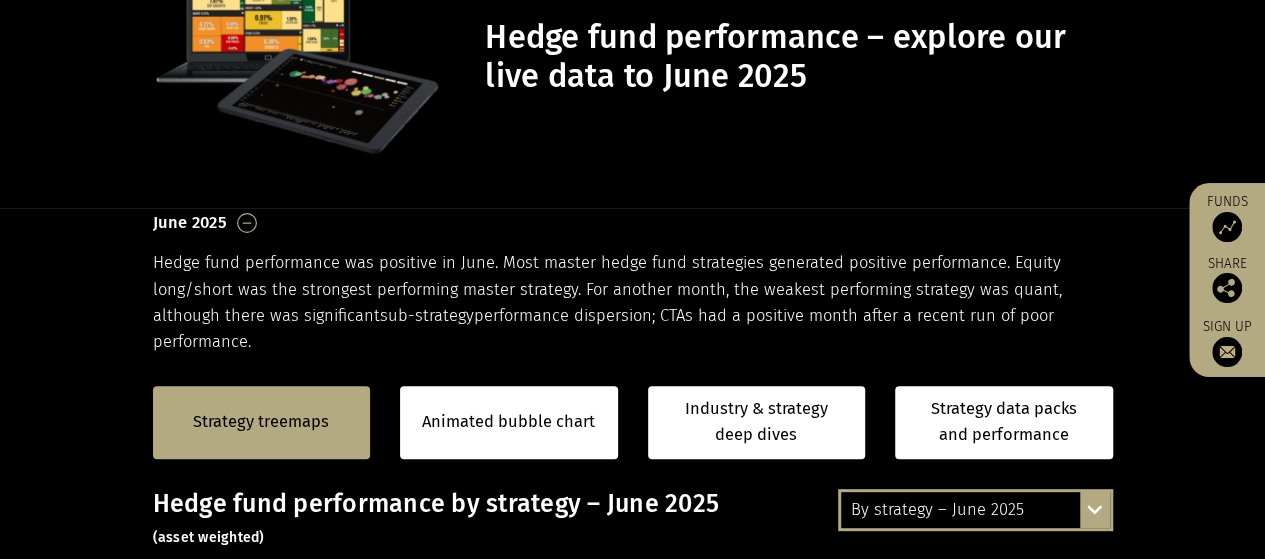 scroll, scrollTop: 0, scrollLeft: 0, axis: both 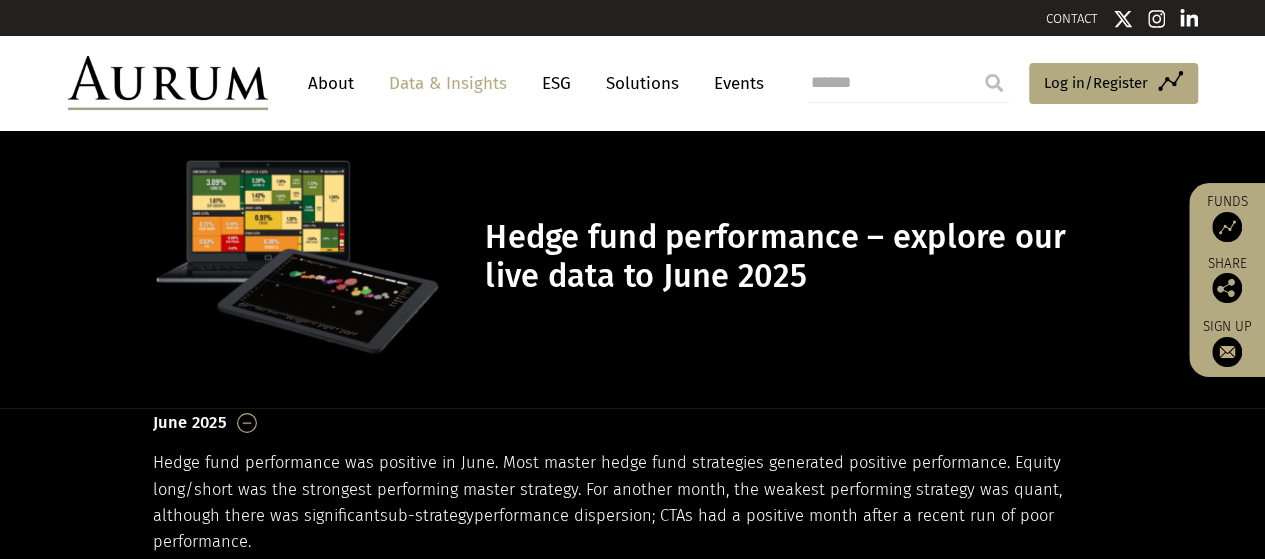 click on "Solutions" at bounding box center [642, 83] 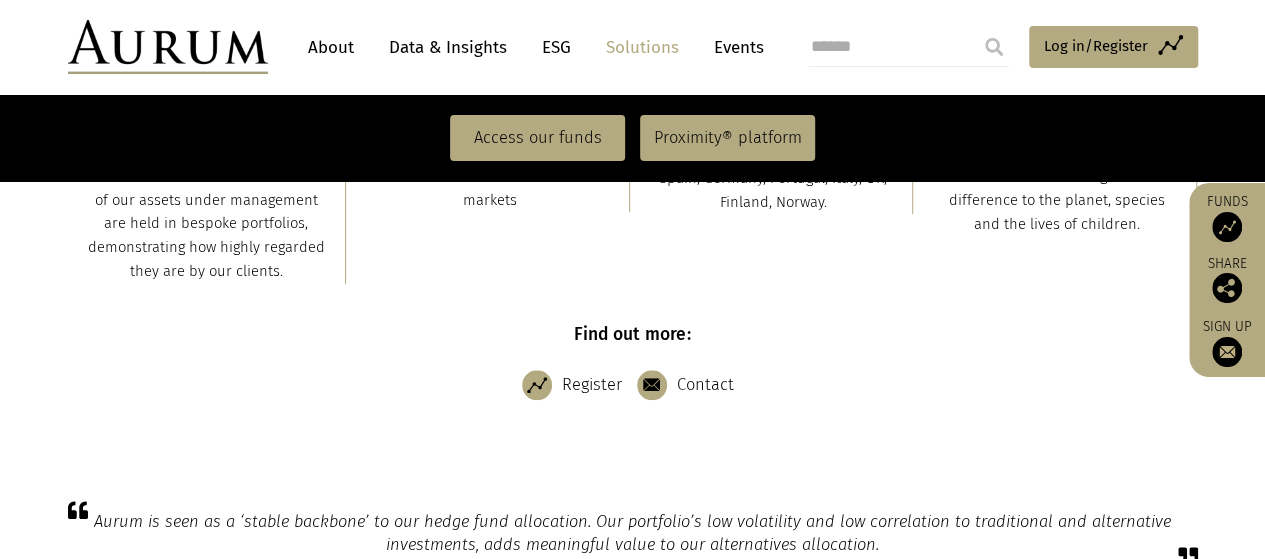 scroll, scrollTop: 1000, scrollLeft: 0, axis: vertical 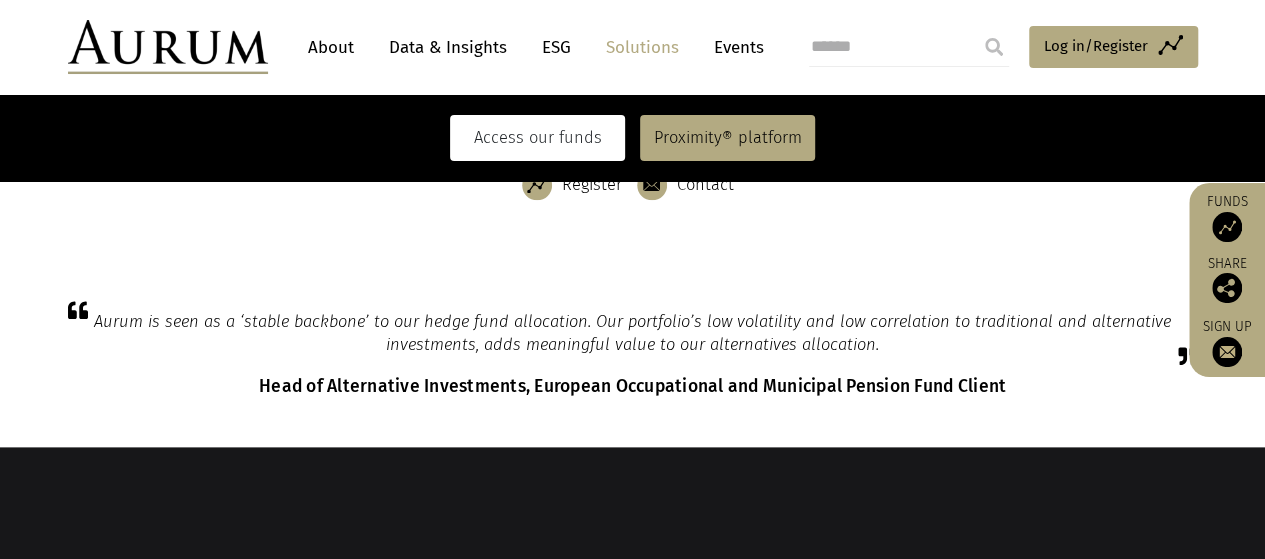 click on "Access our funds" at bounding box center (537, 138) 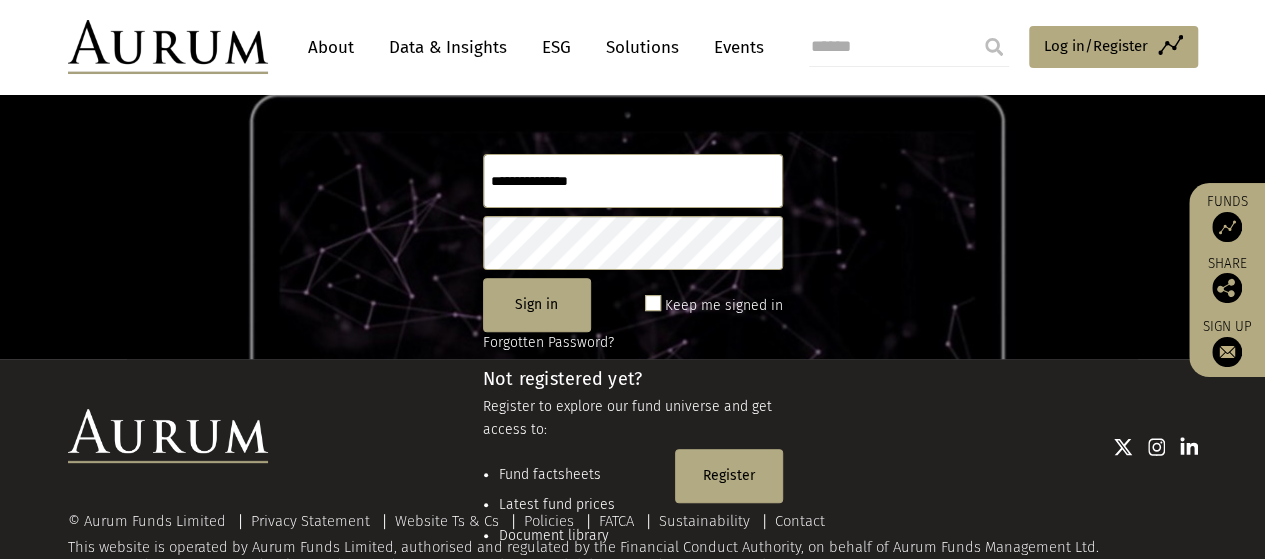 scroll, scrollTop: 265, scrollLeft: 0, axis: vertical 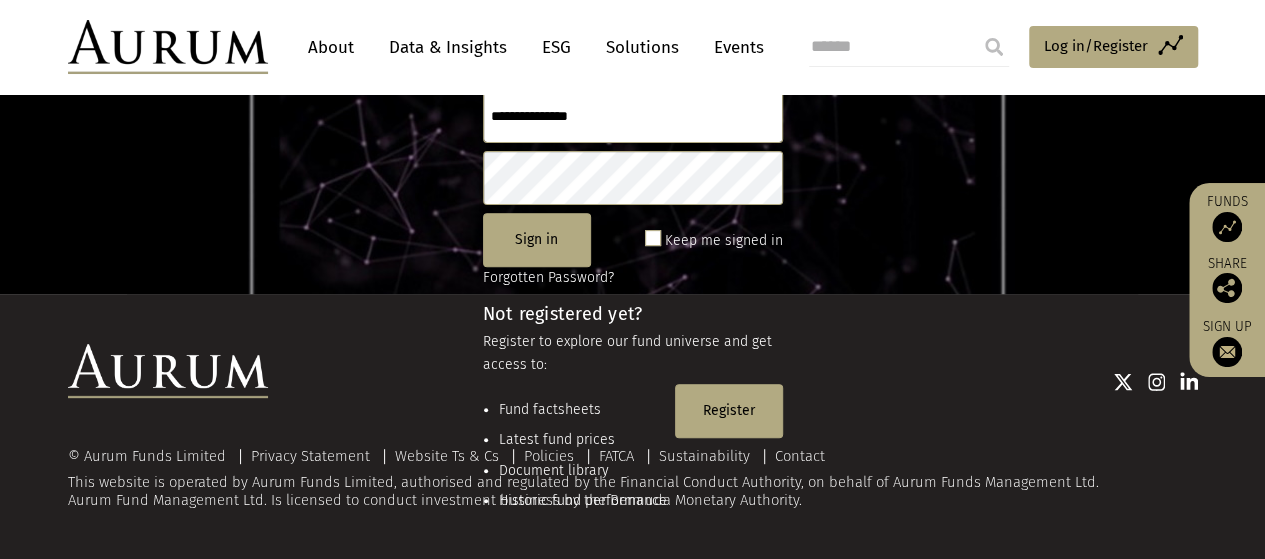 click at bounding box center (733, 381) 